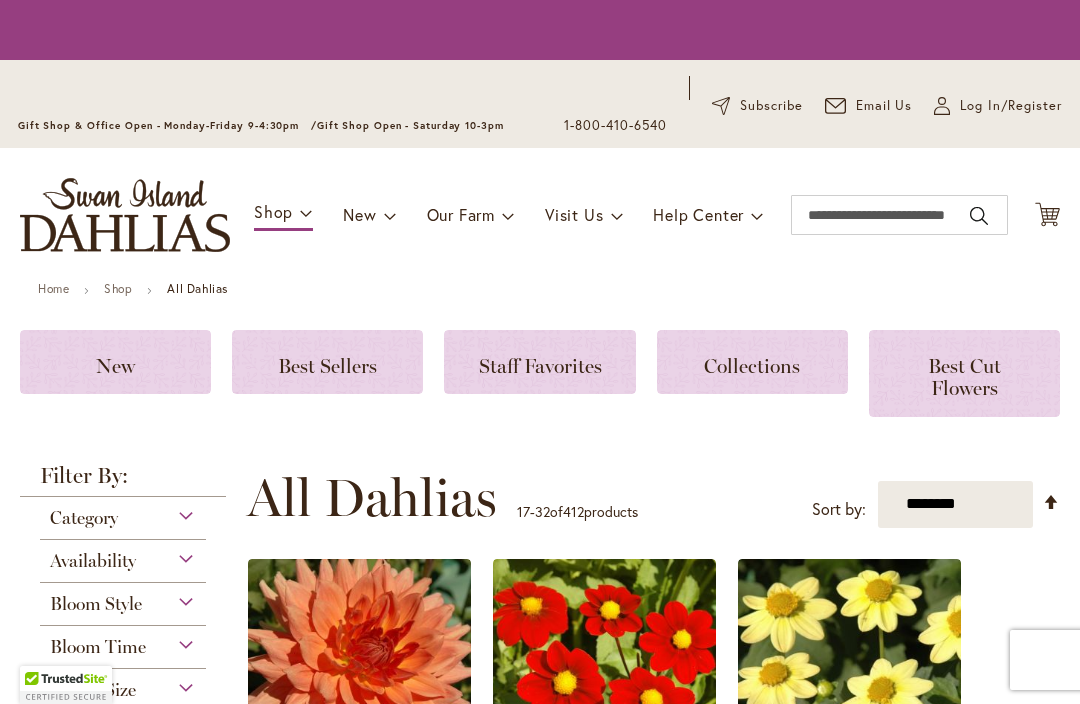 scroll, scrollTop: 0, scrollLeft: 0, axis: both 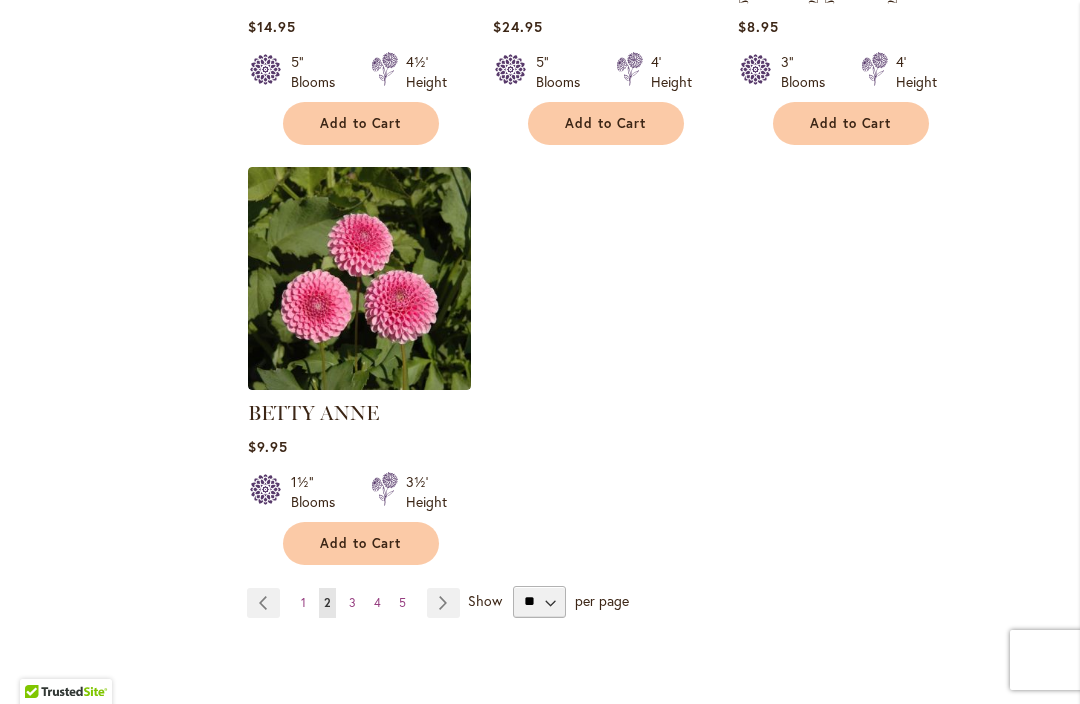 click on "Page
3" at bounding box center (352, 603) 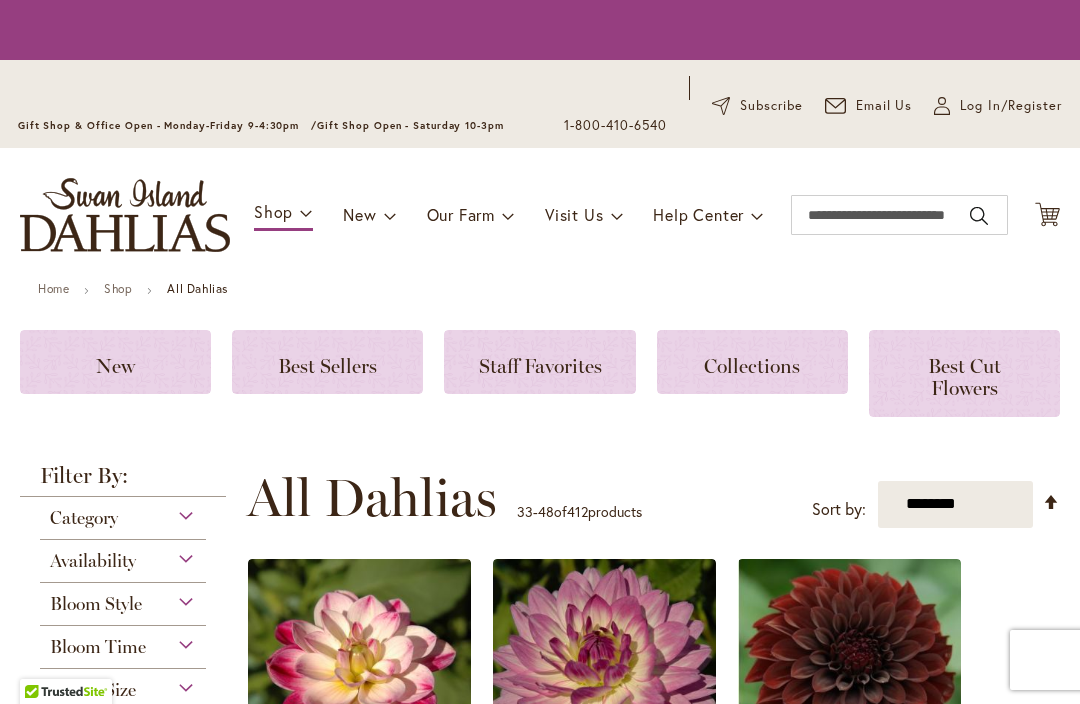 scroll, scrollTop: 0, scrollLeft: 0, axis: both 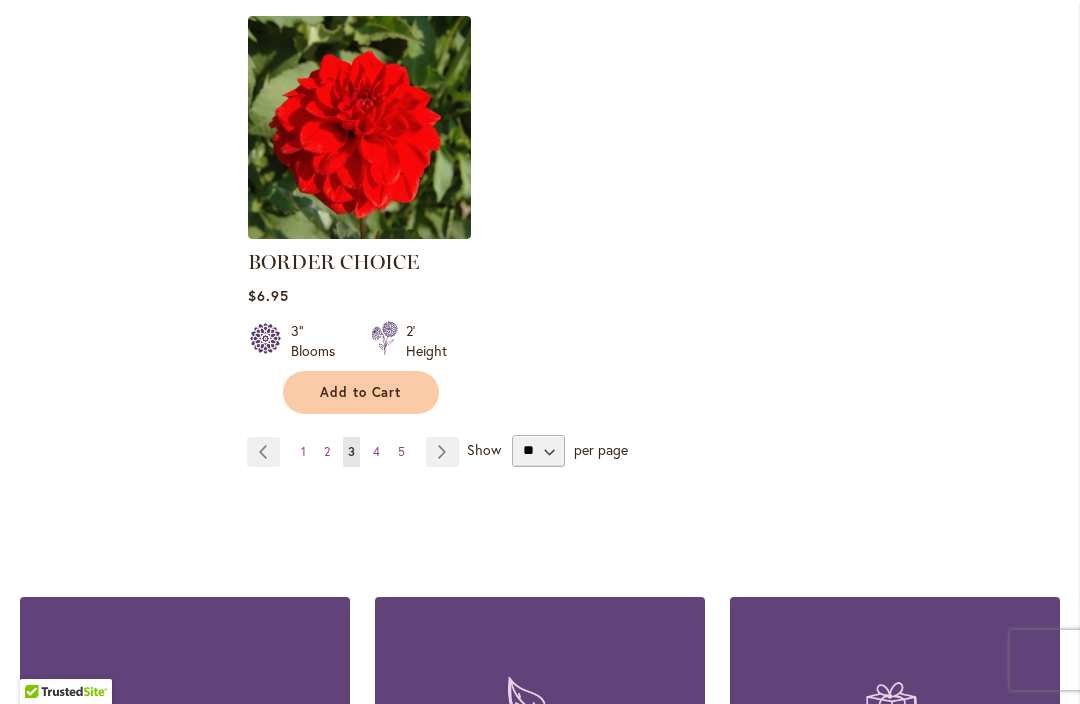 click on "Page
4" at bounding box center (376, 452) 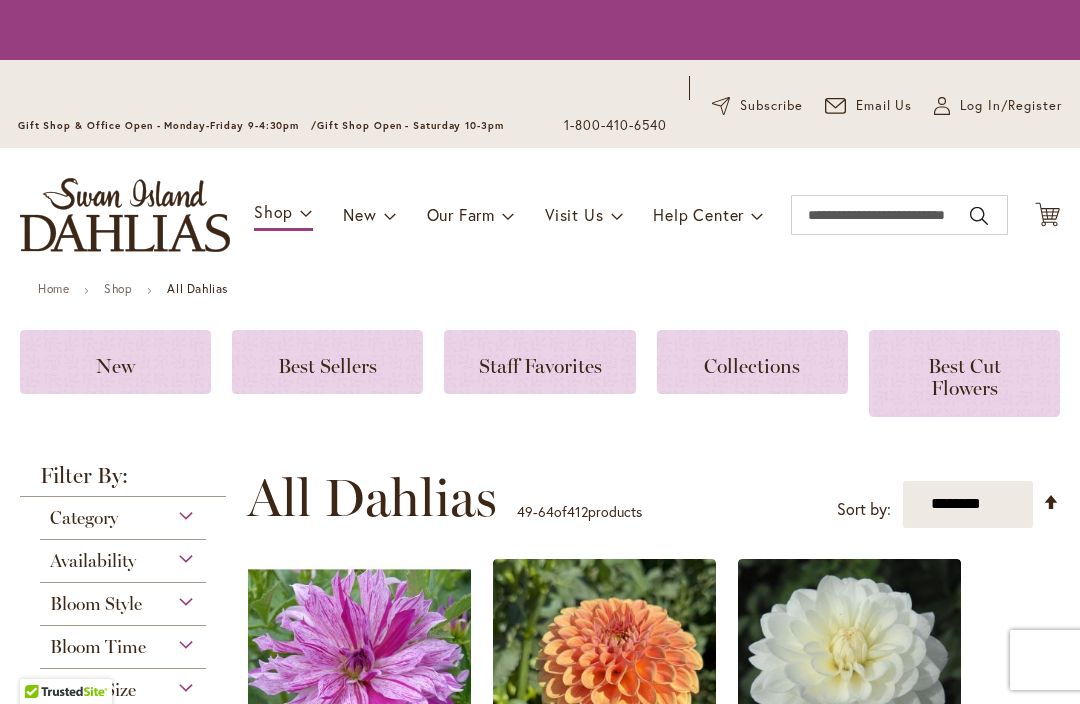 scroll, scrollTop: 0, scrollLeft: 0, axis: both 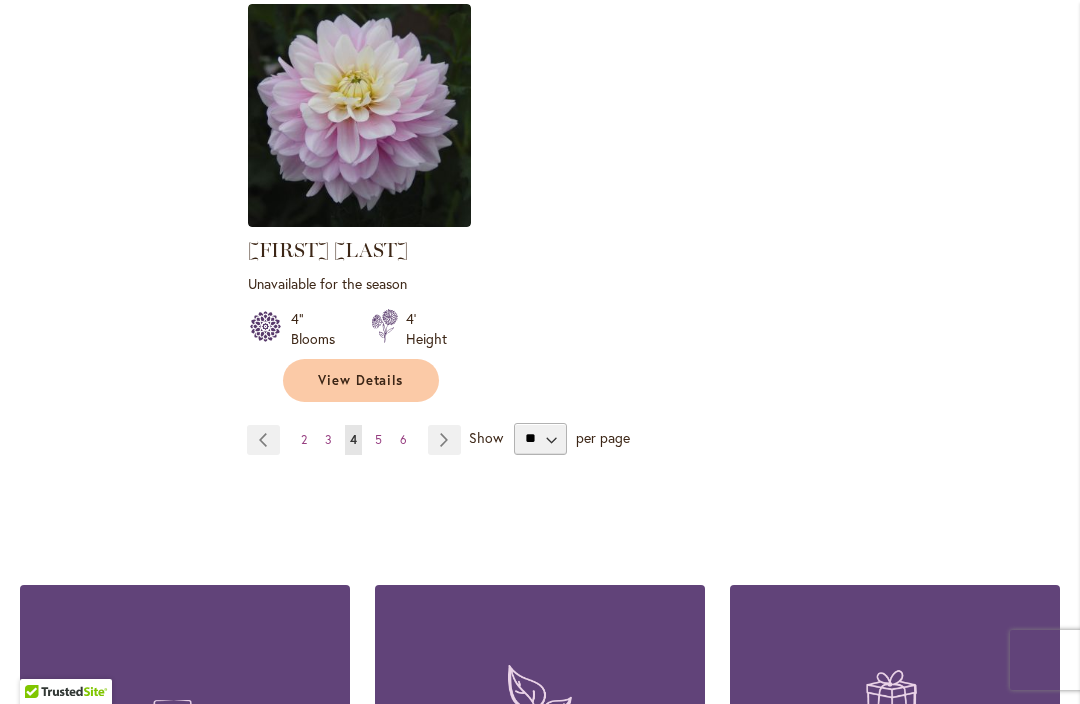 click on "Page
6" at bounding box center [403, 440] 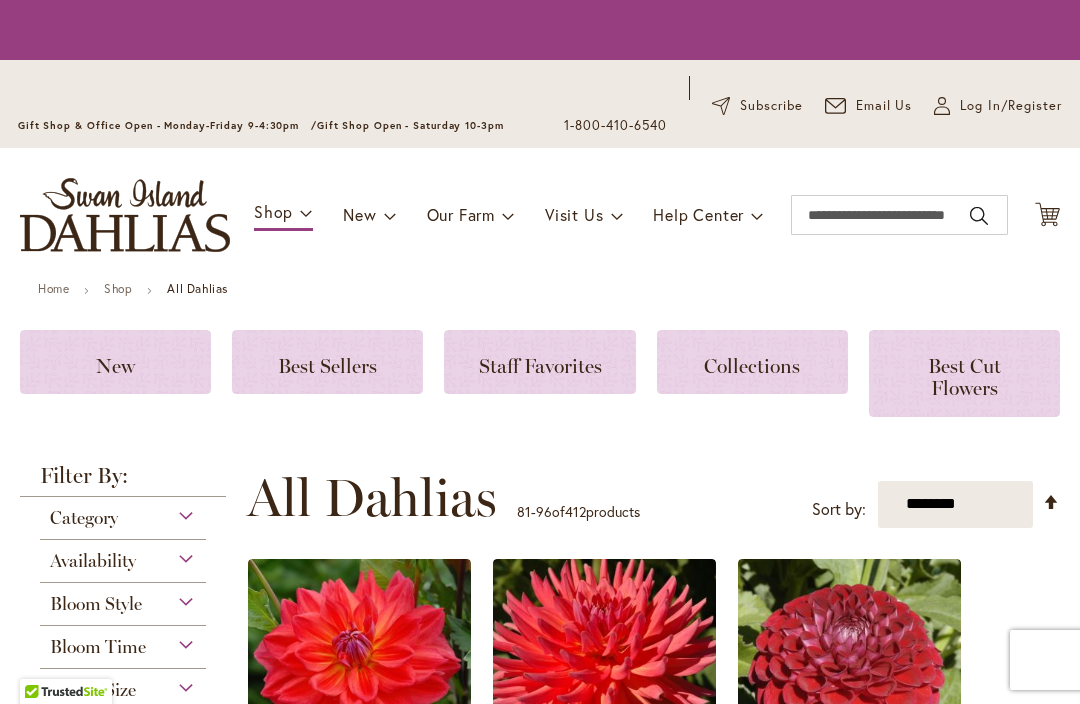 scroll, scrollTop: 0, scrollLeft: 0, axis: both 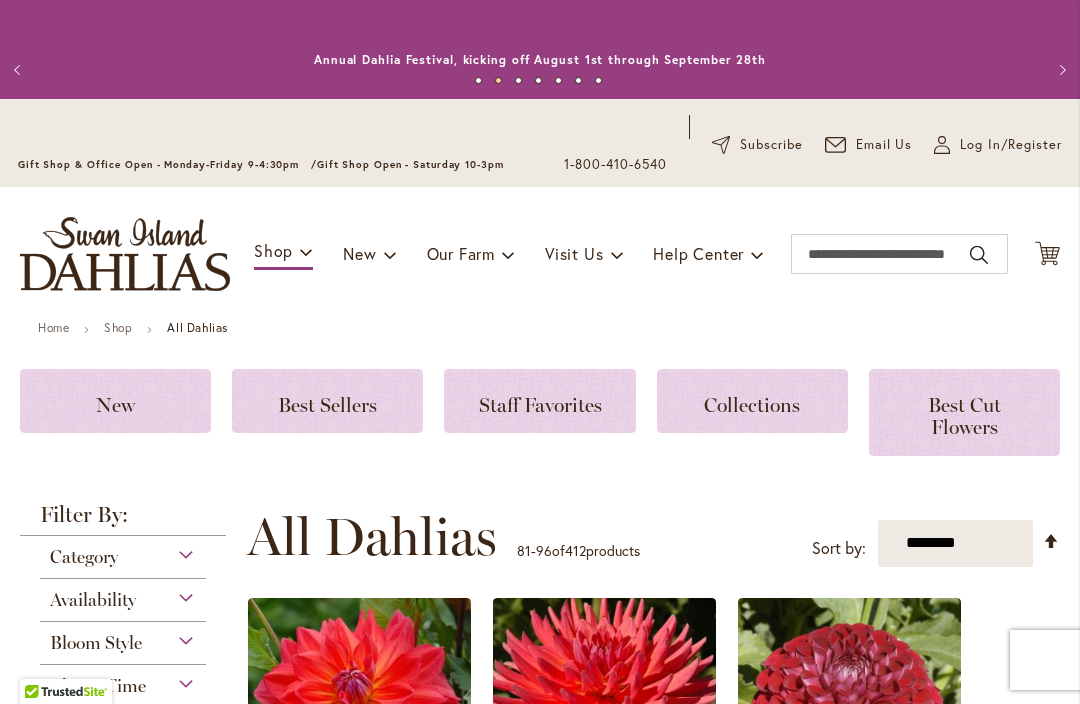 click on "Staff Favorites" 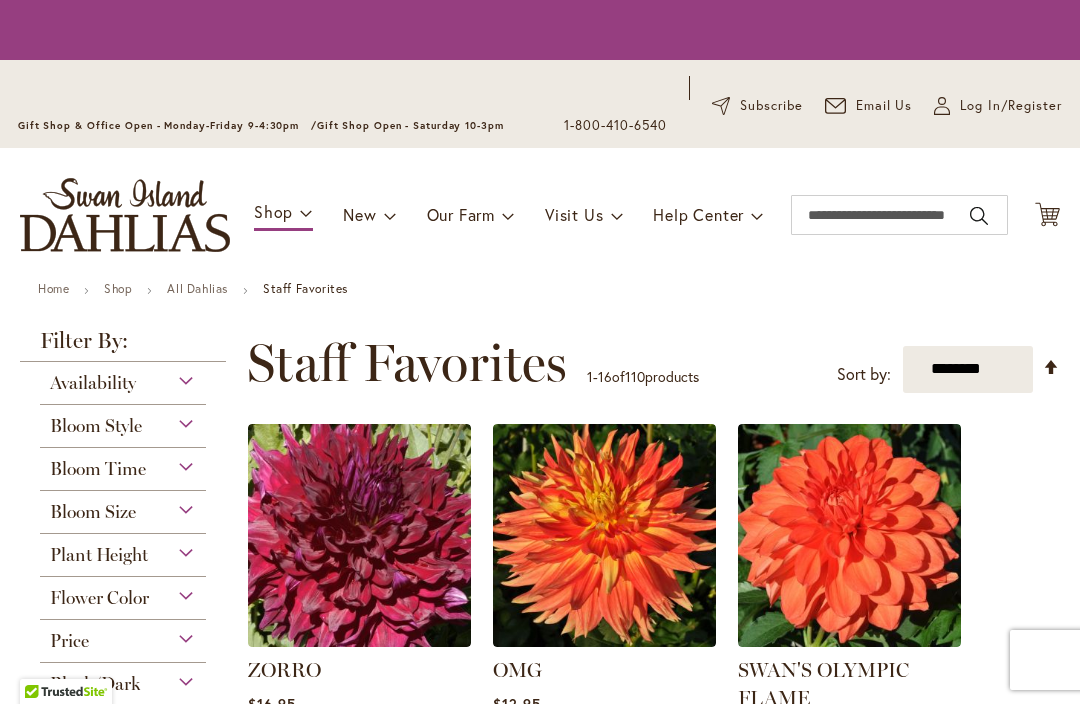 scroll, scrollTop: 0, scrollLeft: 0, axis: both 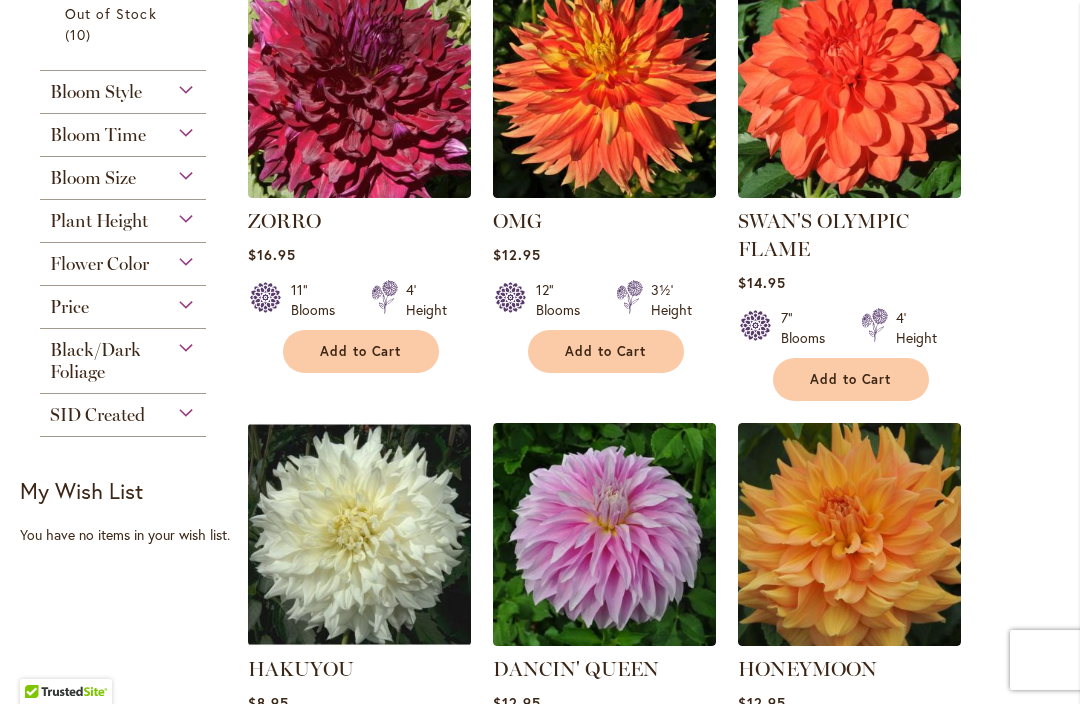 click on "Black/Dark Foliage" at bounding box center [123, 356] 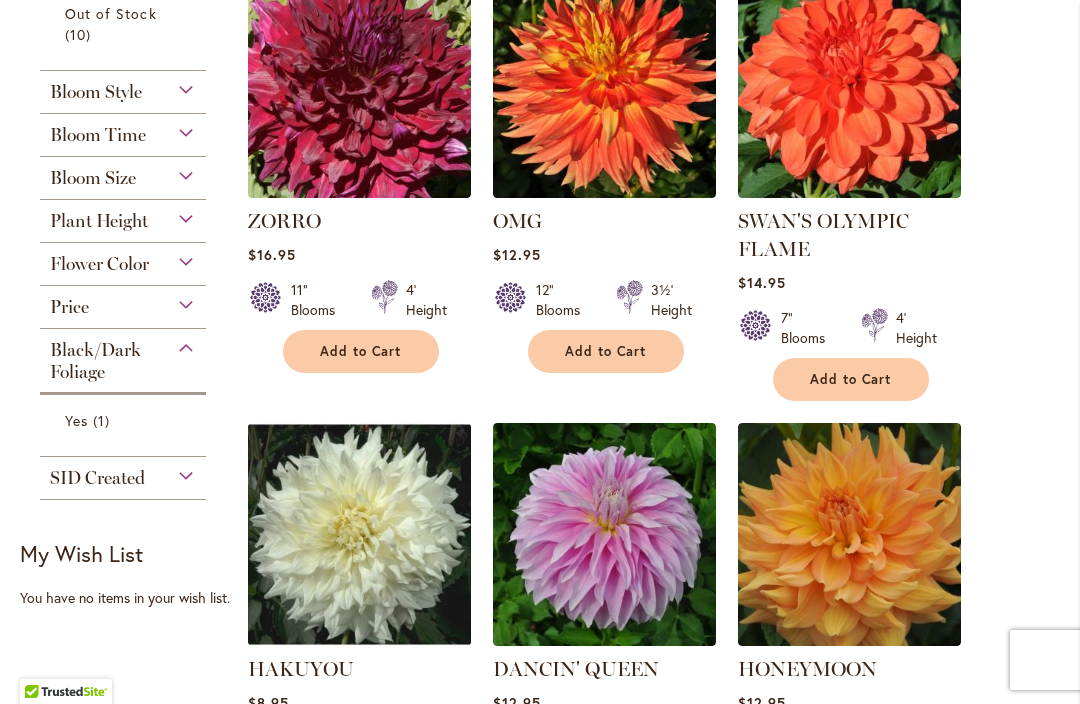 click on "Black/Dark Foliage" at bounding box center (123, 356) 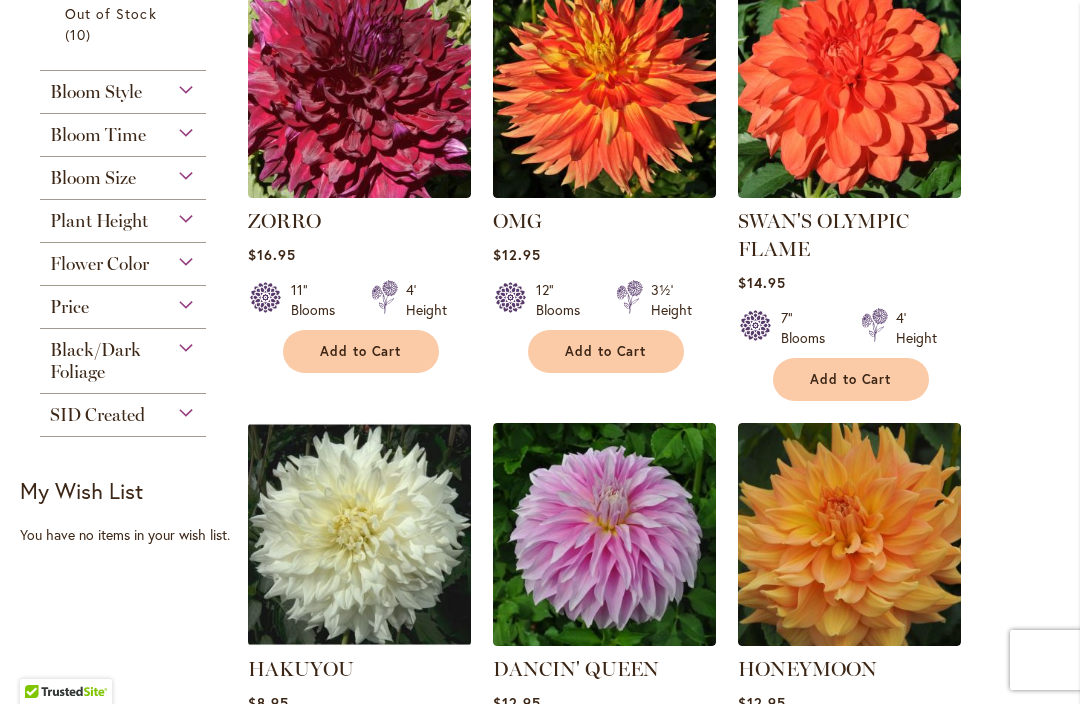 click on "Black/Dark Foliage" at bounding box center [123, 356] 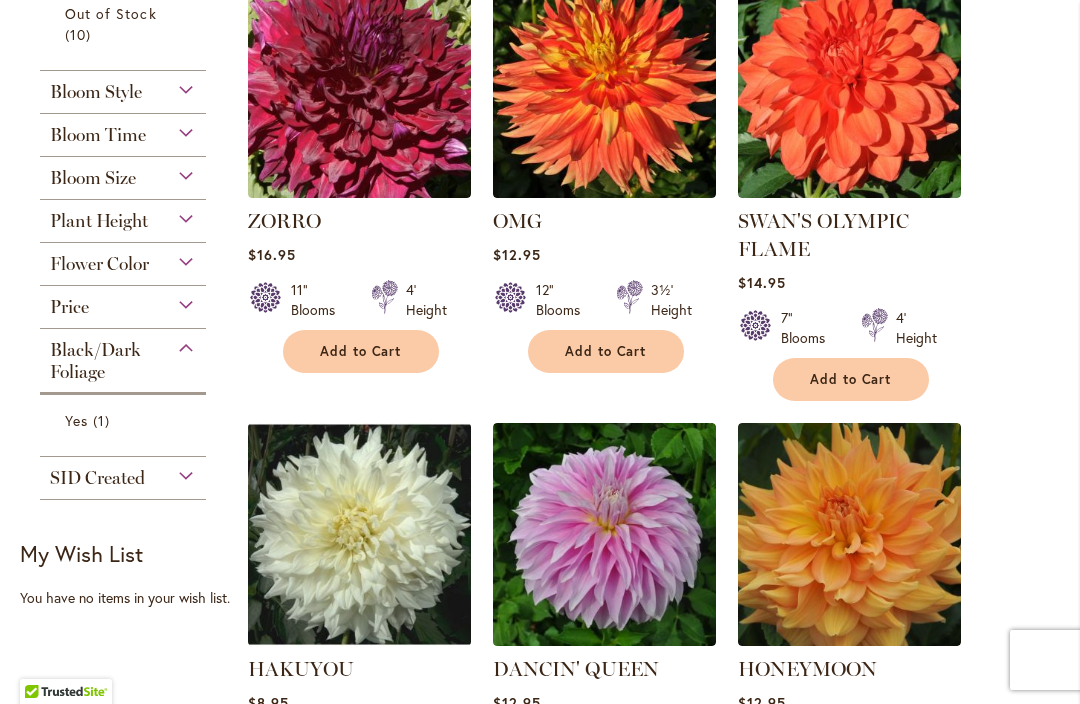 click on "SID Created" at bounding box center (123, 473) 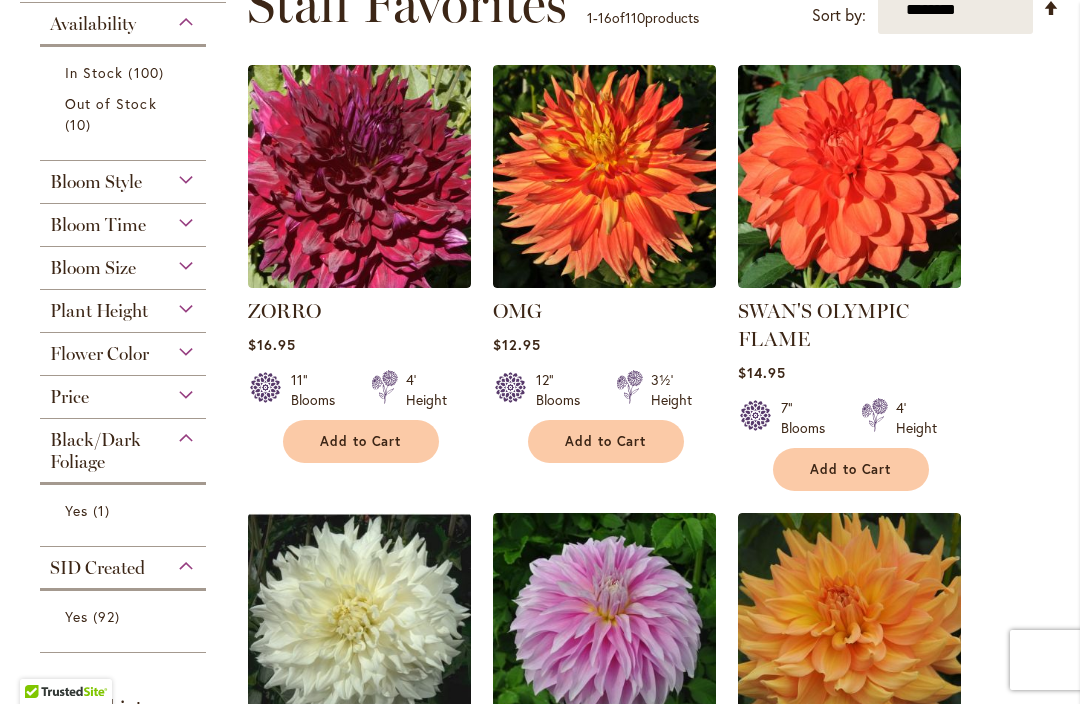scroll, scrollTop: 401, scrollLeft: 0, axis: vertical 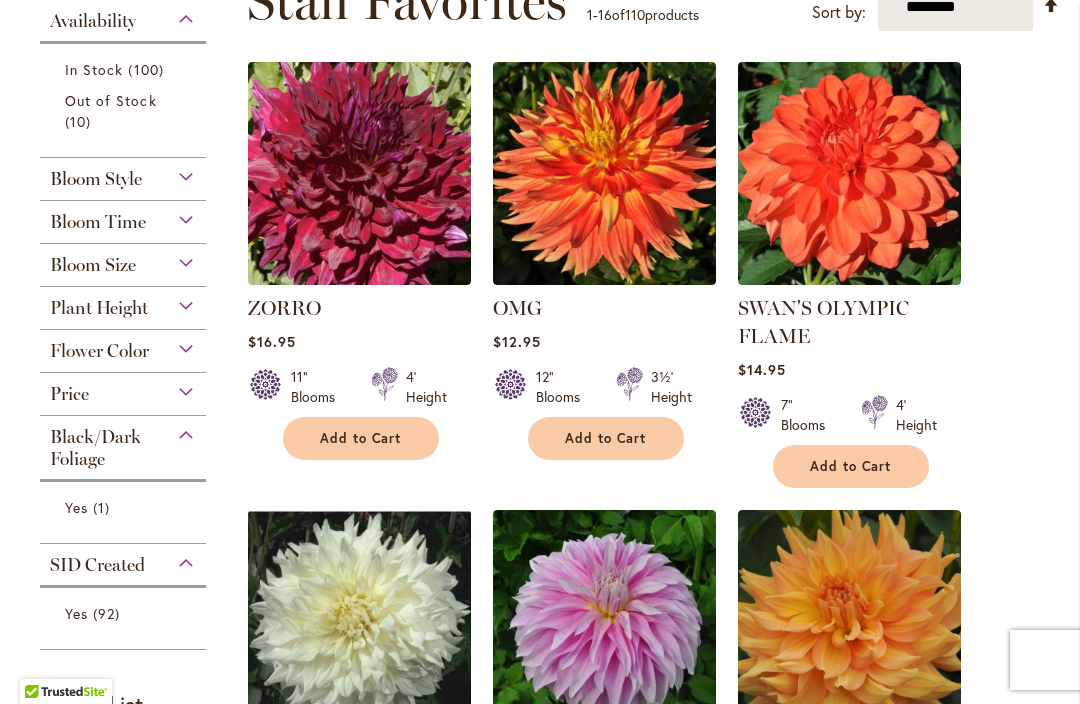 click on "Black/Dark Foliage" at bounding box center (95, 448) 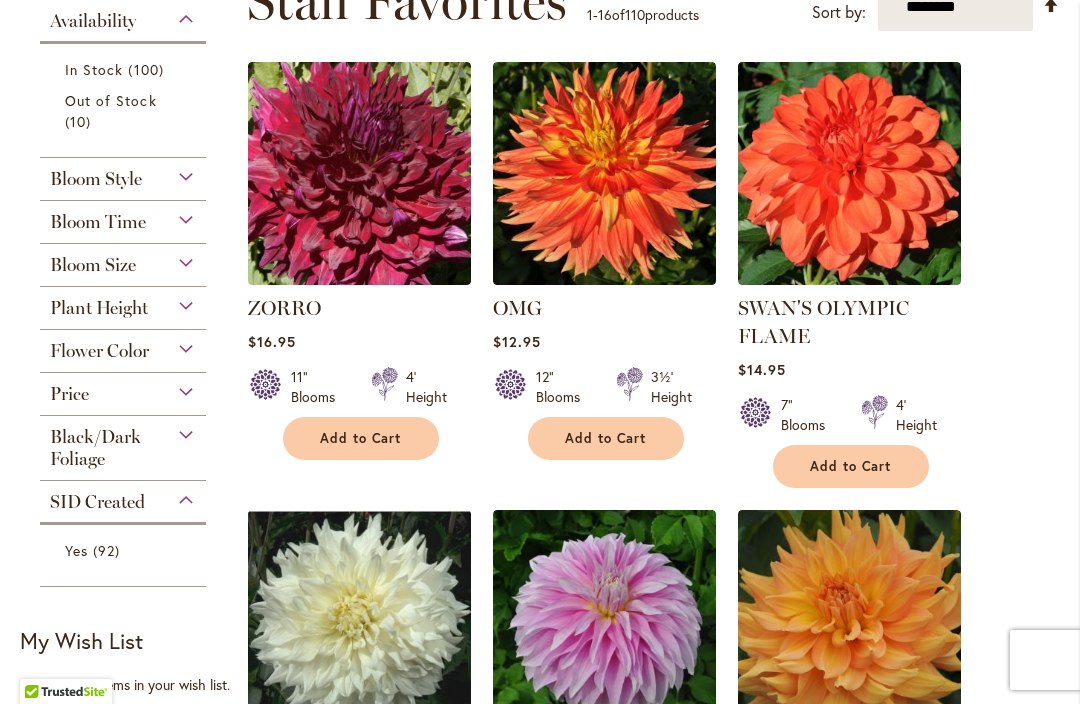 click on "Black/Dark Foliage" at bounding box center (95, 448) 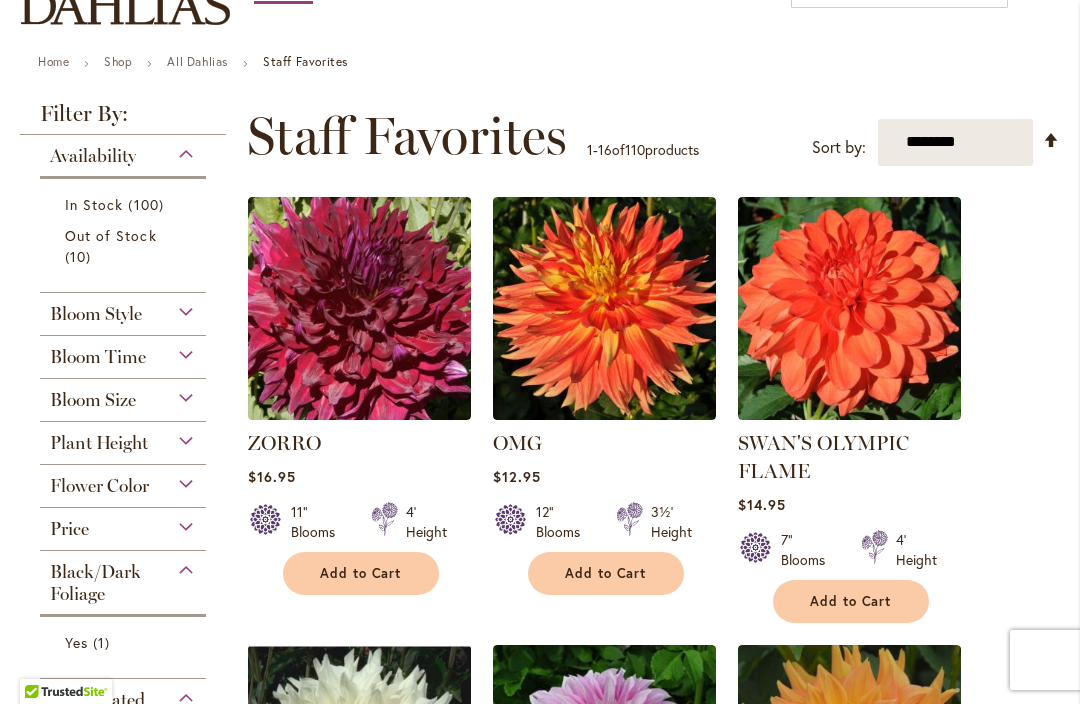 scroll, scrollTop: 278, scrollLeft: 0, axis: vertical 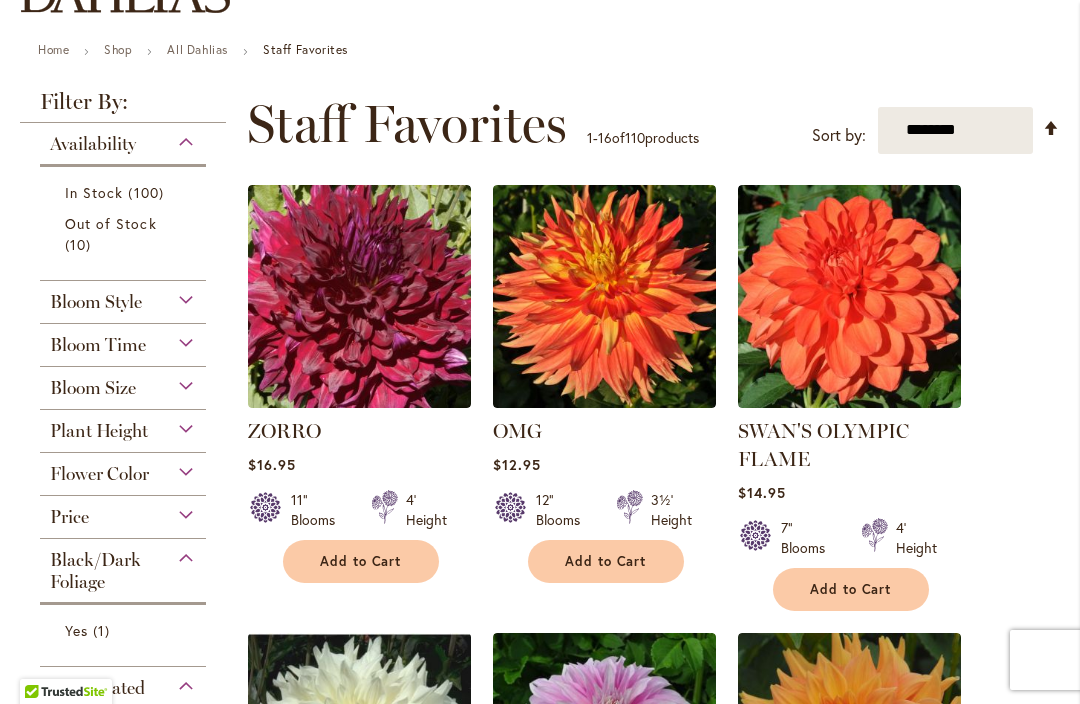 click on "Bloom Style" at bounding box center [123, 297] 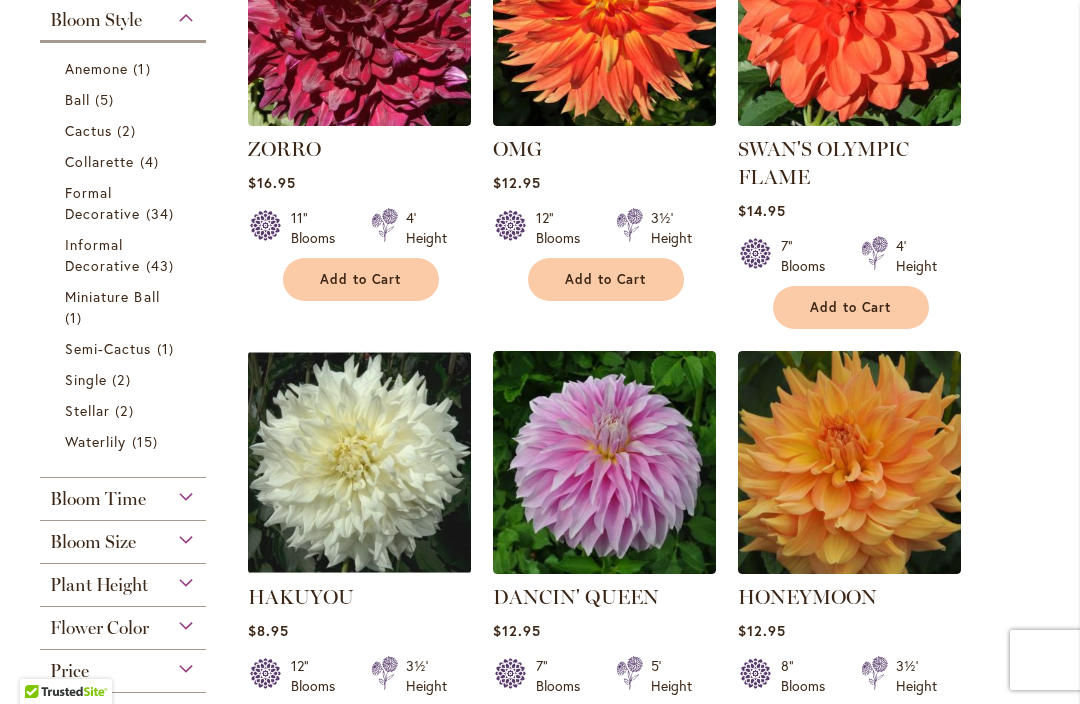 click on "Miniature Ball" at bounding box center (112, 296) 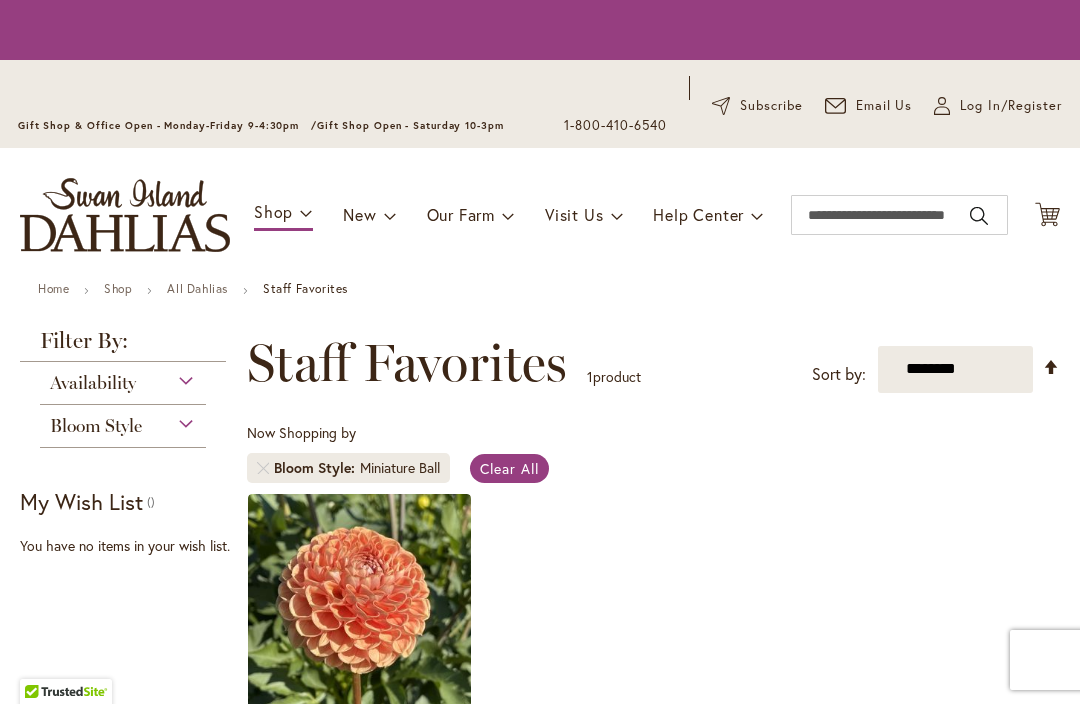 scroll, scrollTop: 0, scrollLeft: 0, axis: both 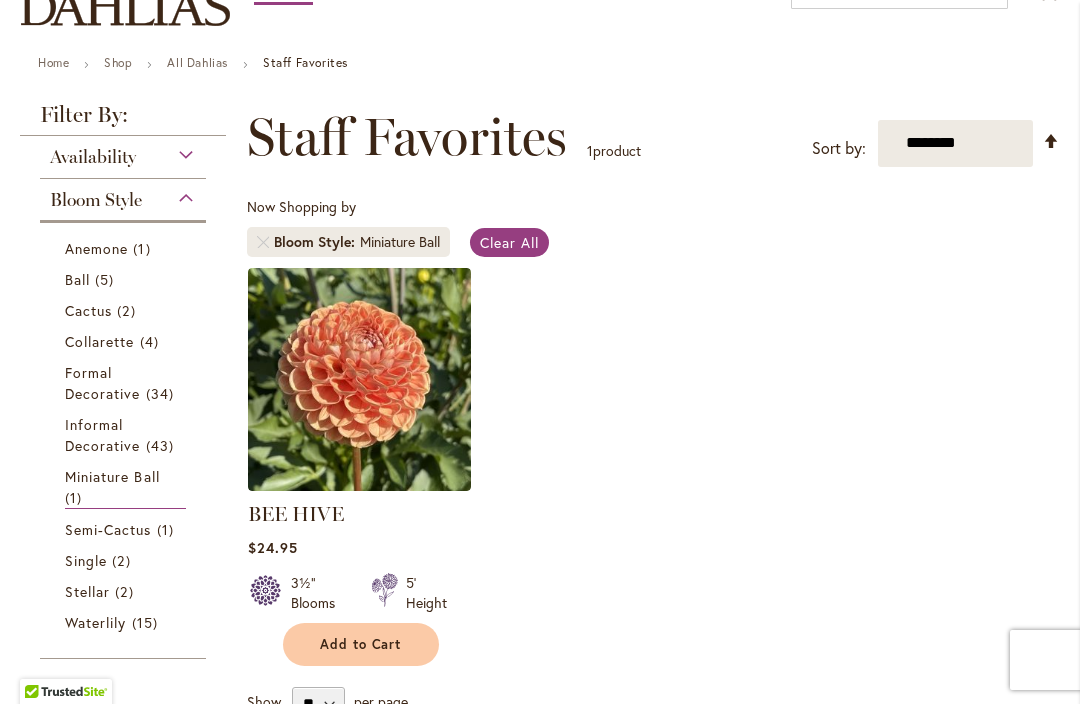 click on "Collarette" at bounding box center (100, 341) 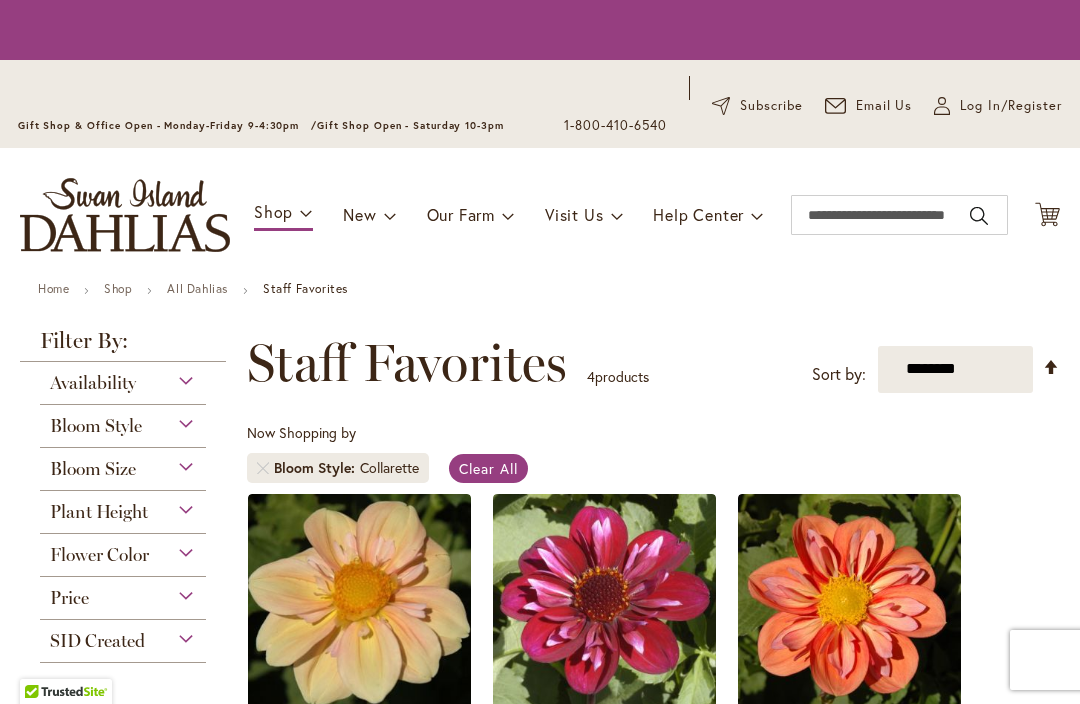 scroll, scrollTop: 0, scrollLeft: 0, axis: both 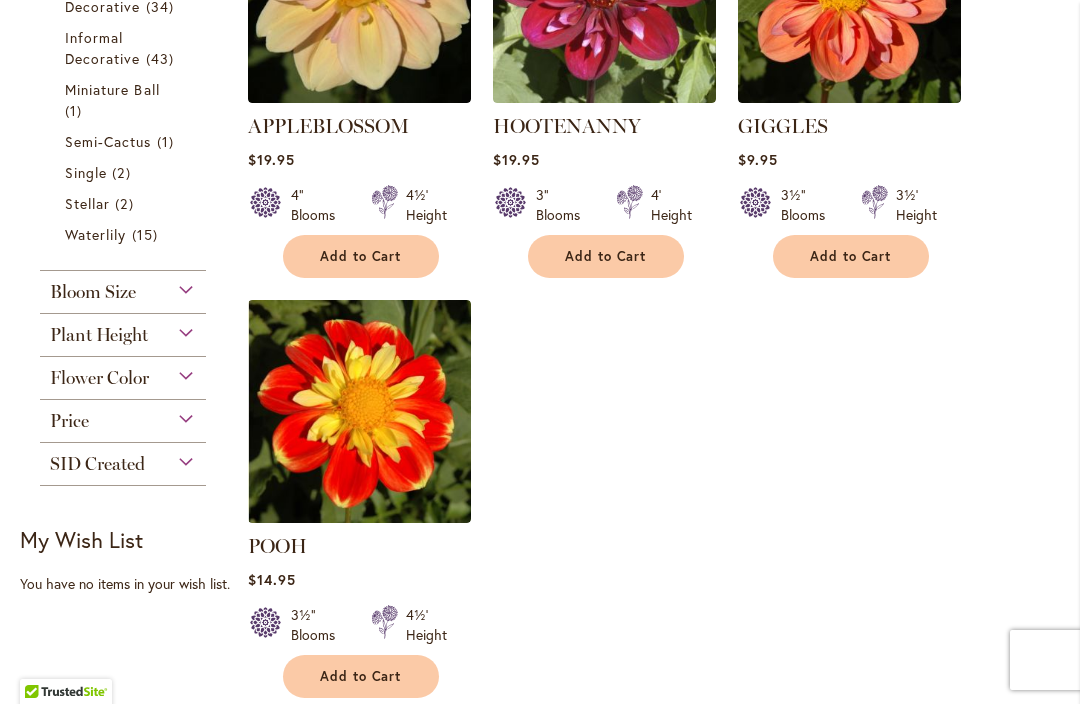 click on "Flower Color" at bounding box center [123, 373] 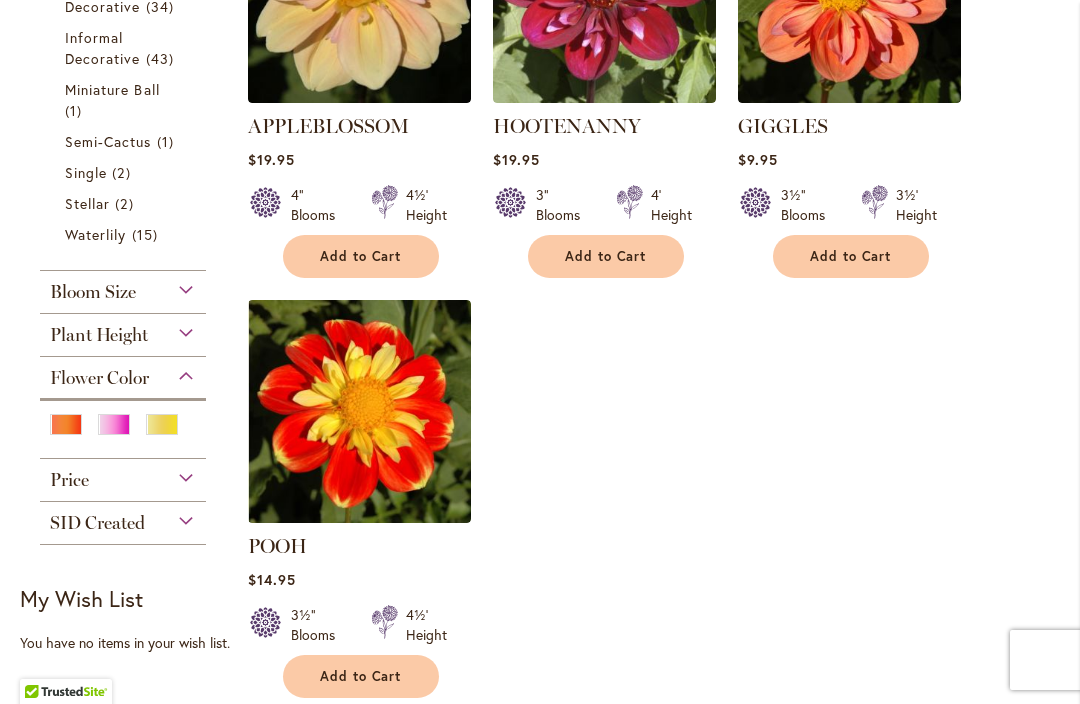 click at bounding box center (114, 424) 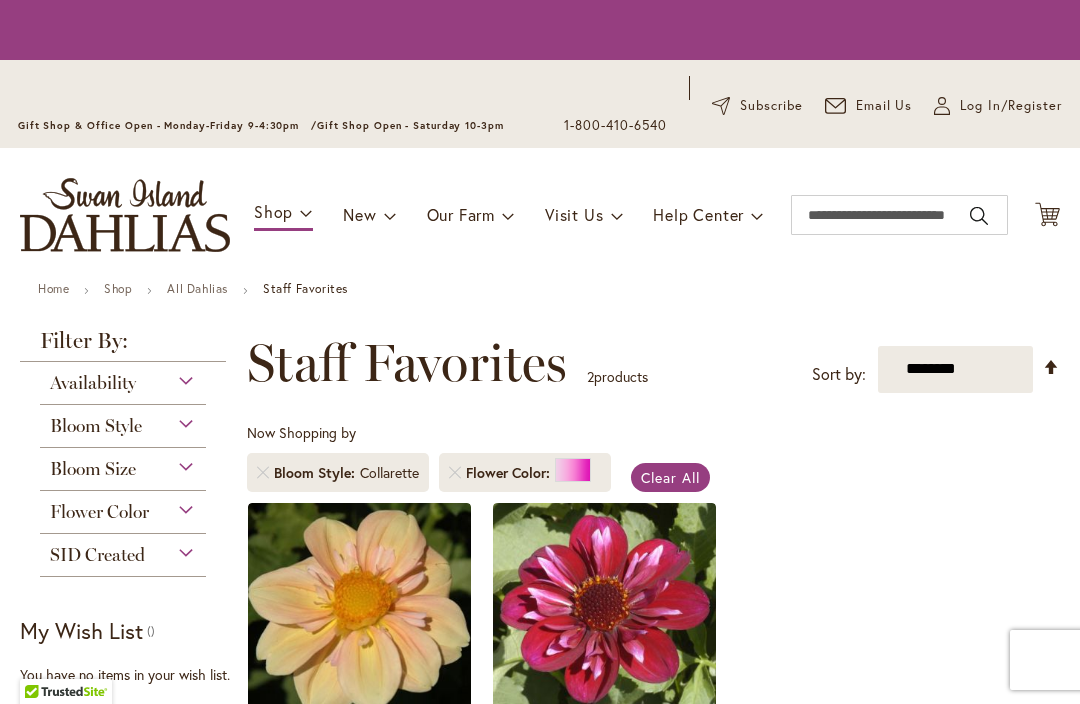 scroll, scrollTop: 0, scrollLeft: 0, axis: both 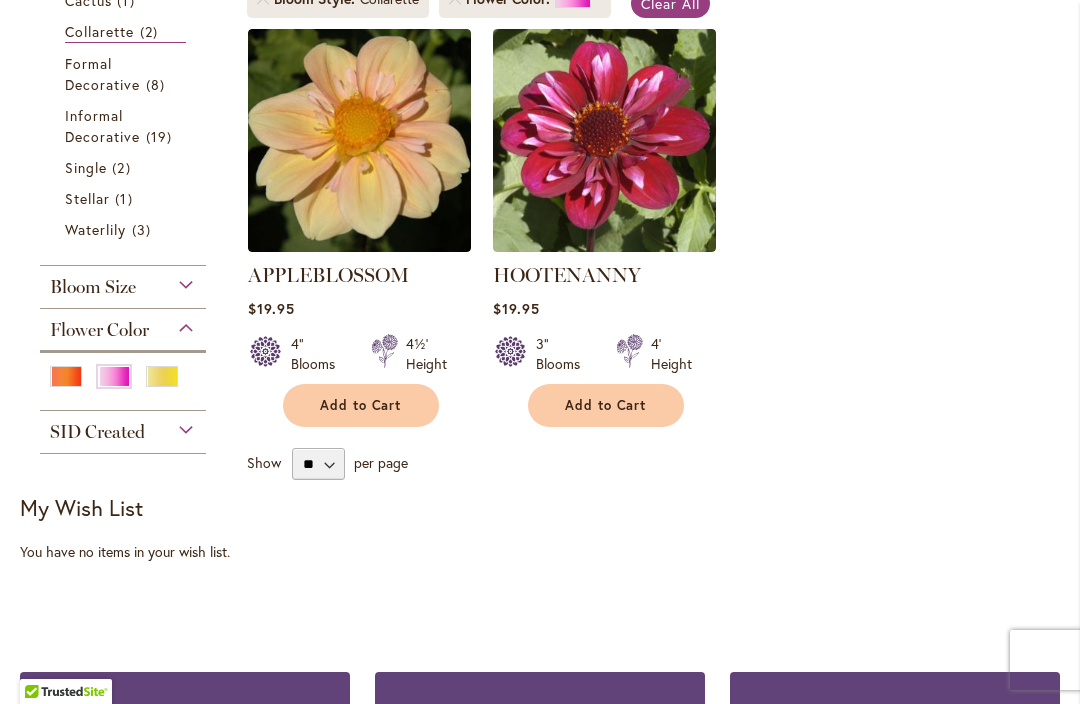 click on "Waterlily" at bounding box center (95, 229) 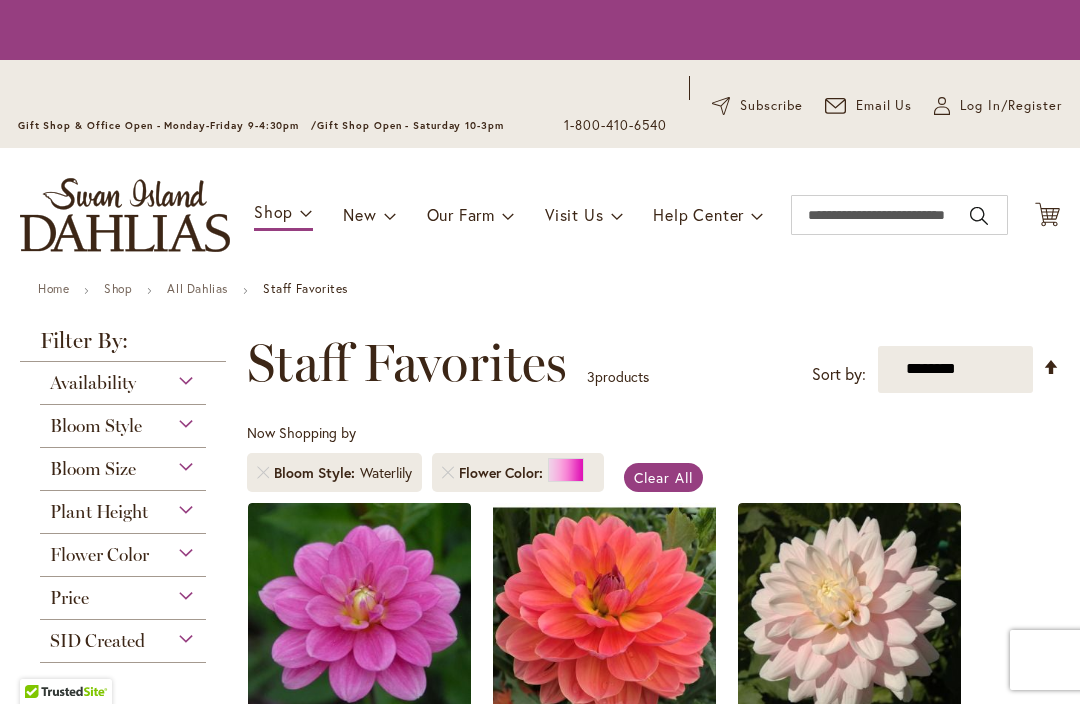 scroll, scrollTop: 0, scrollLeft: 0, axis: both 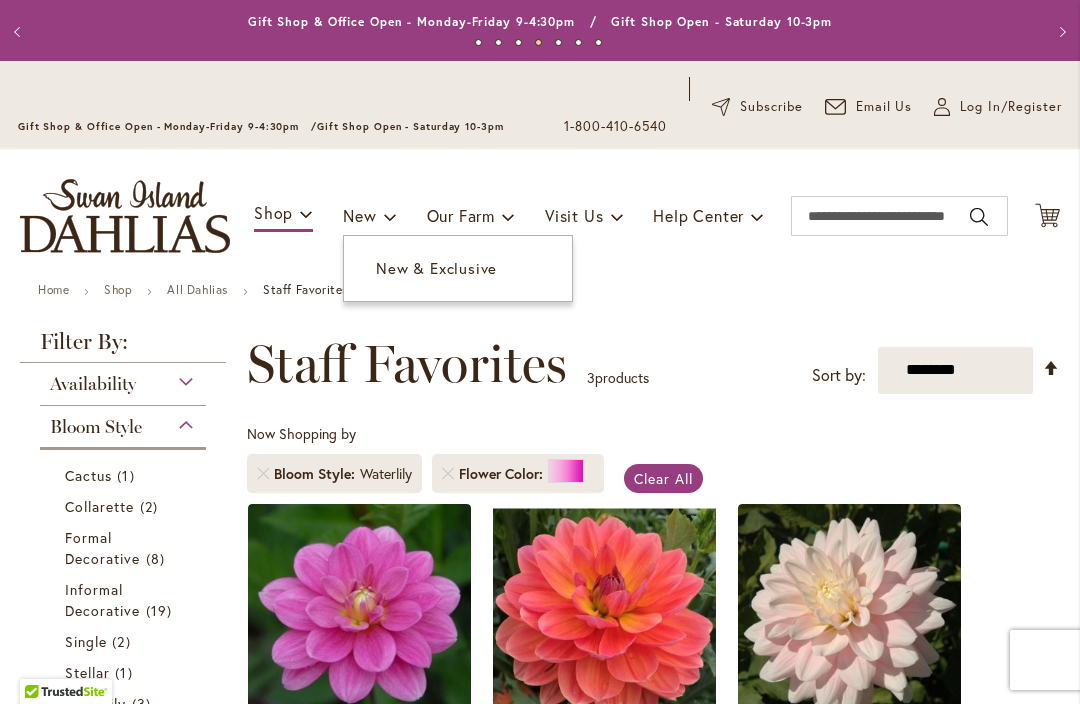 click on "New & Exclusive" at bounding box center [436, 268] 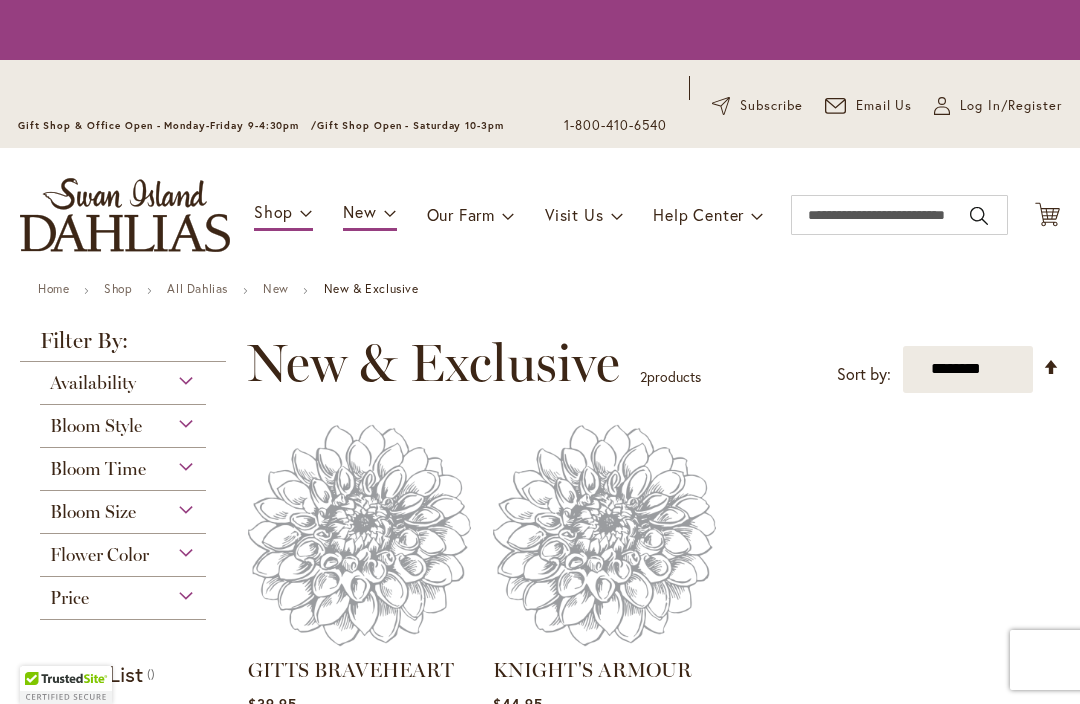 scroll, scrollTop: 0, scrollLeft: 0, axis: both 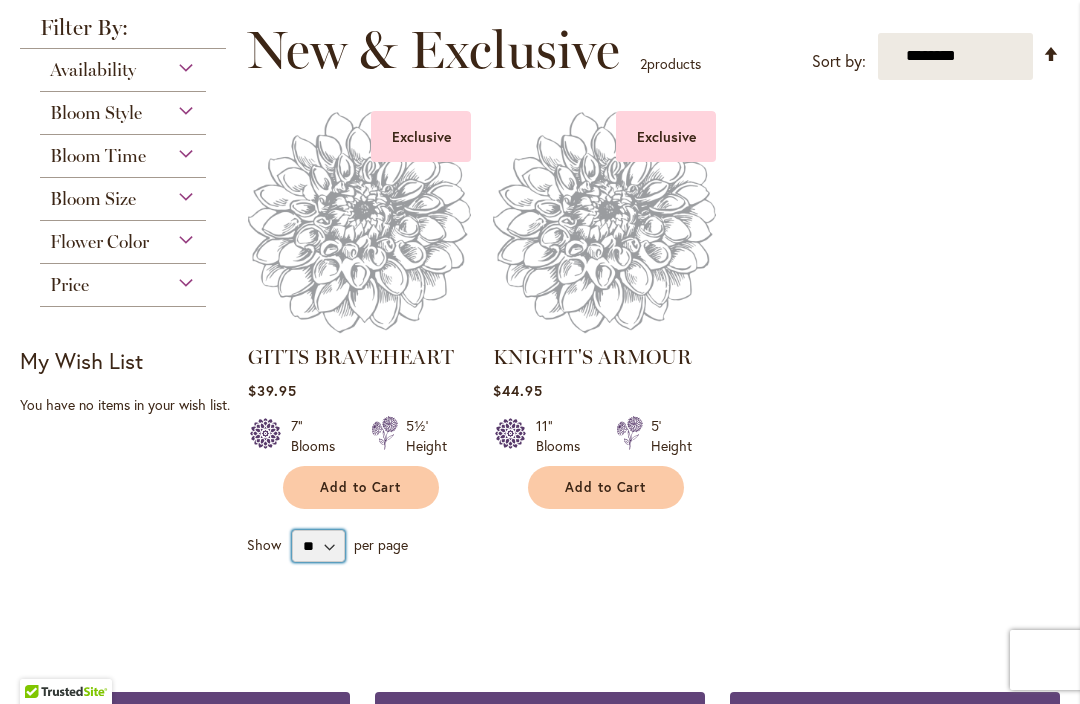 click on "**
**
**
**" at bounding box center [318, 546] 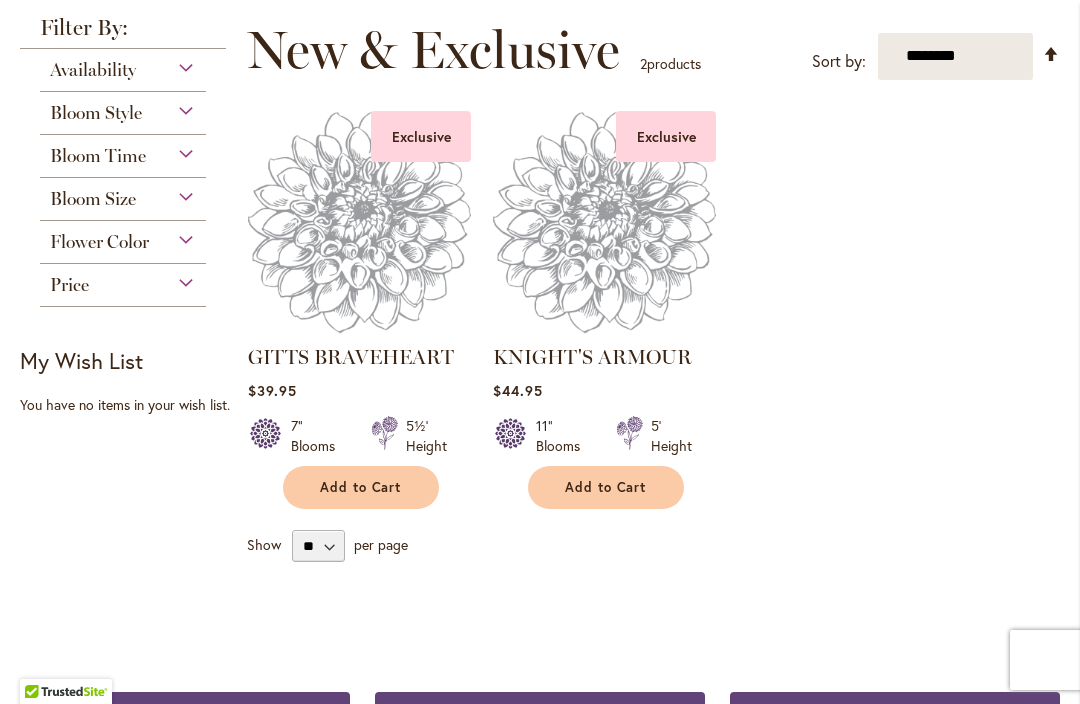 click at bounding box center (604, 222) 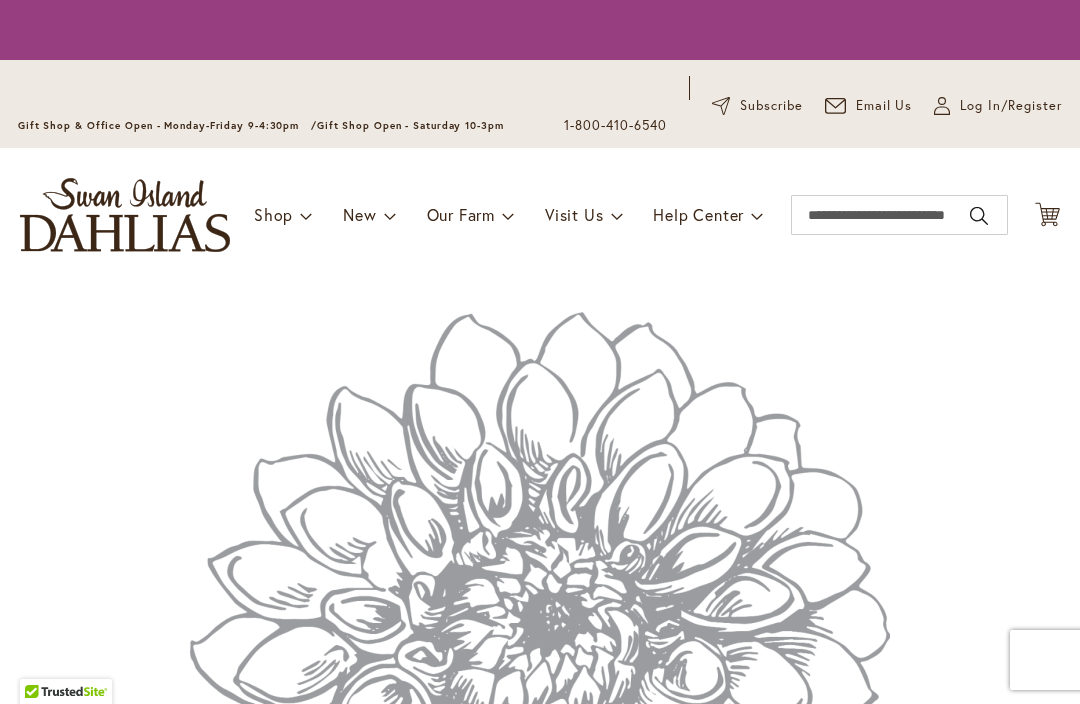 scroll, scrollTop: 0, scrollLeft: 0, axis: both 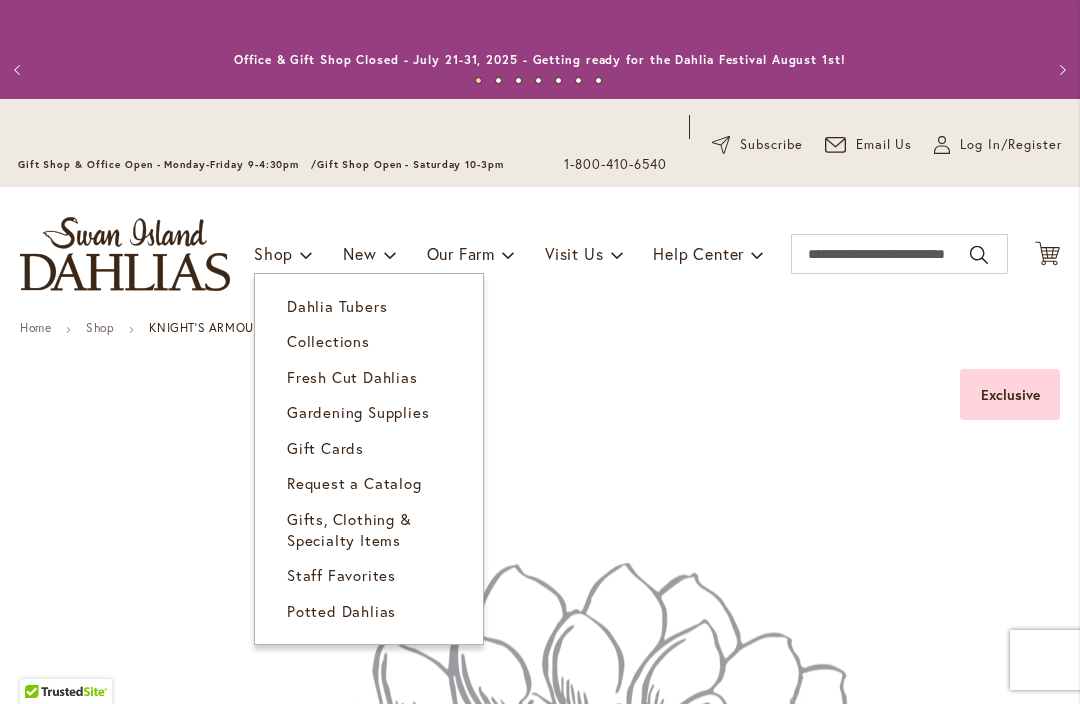 click on "Dahlia Tubers" at bounding box center [337, 306] 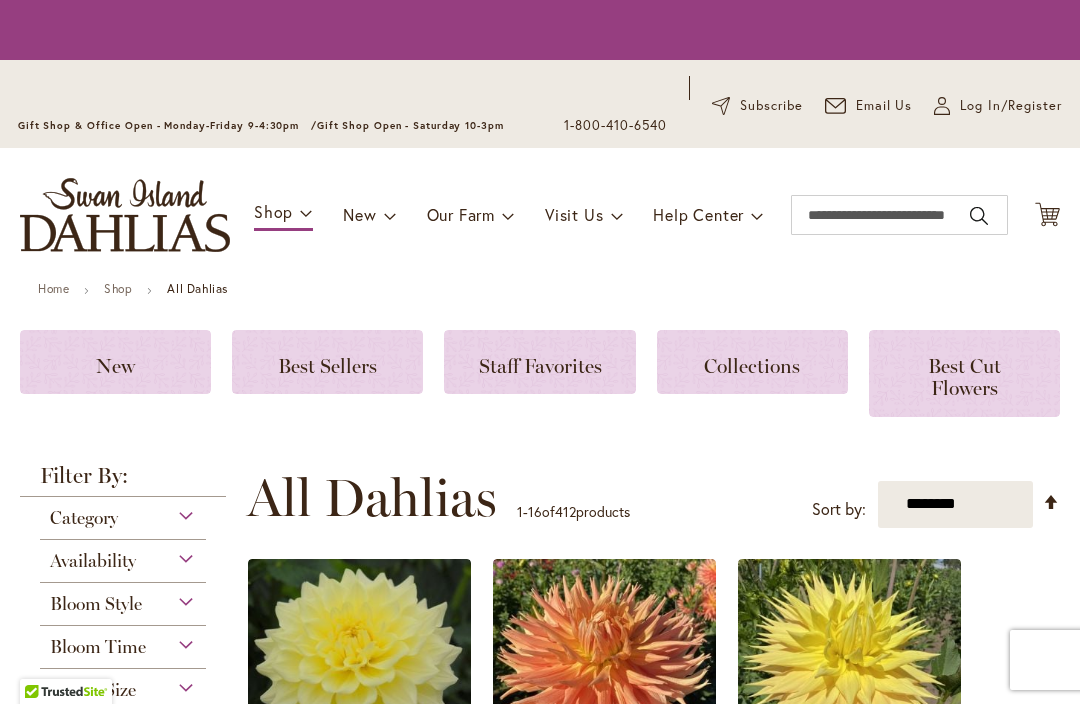 scroll, scrollTop: 0, scrollLeft: 0, axis: both 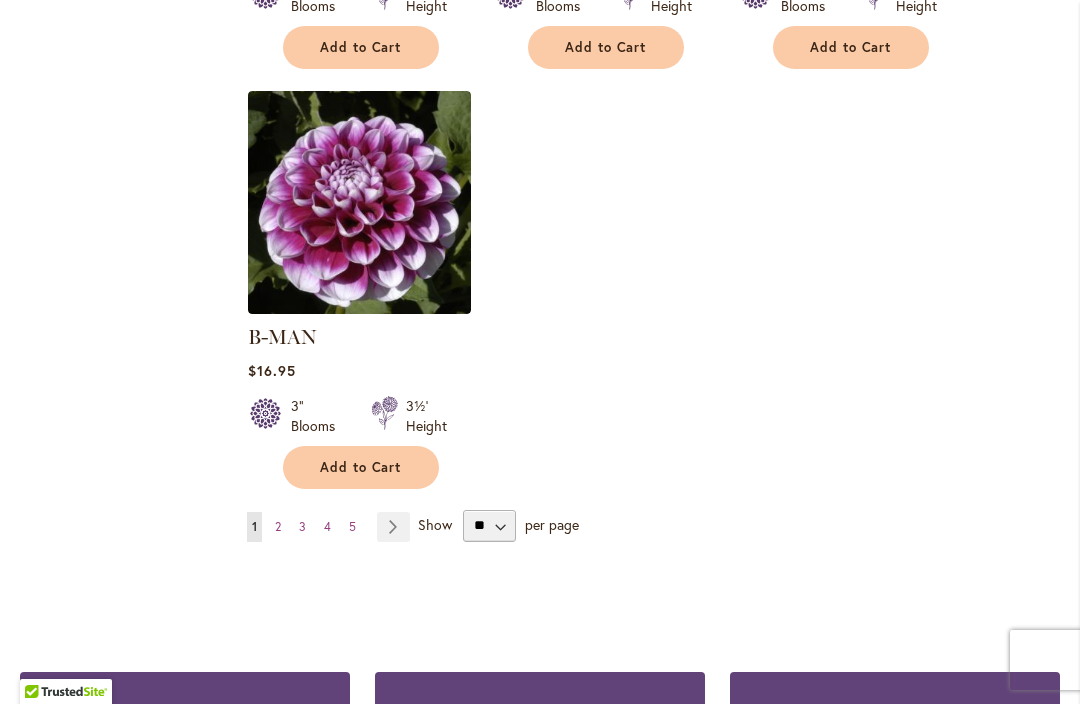 click on "Page
5" at bounding box center [352, 527] 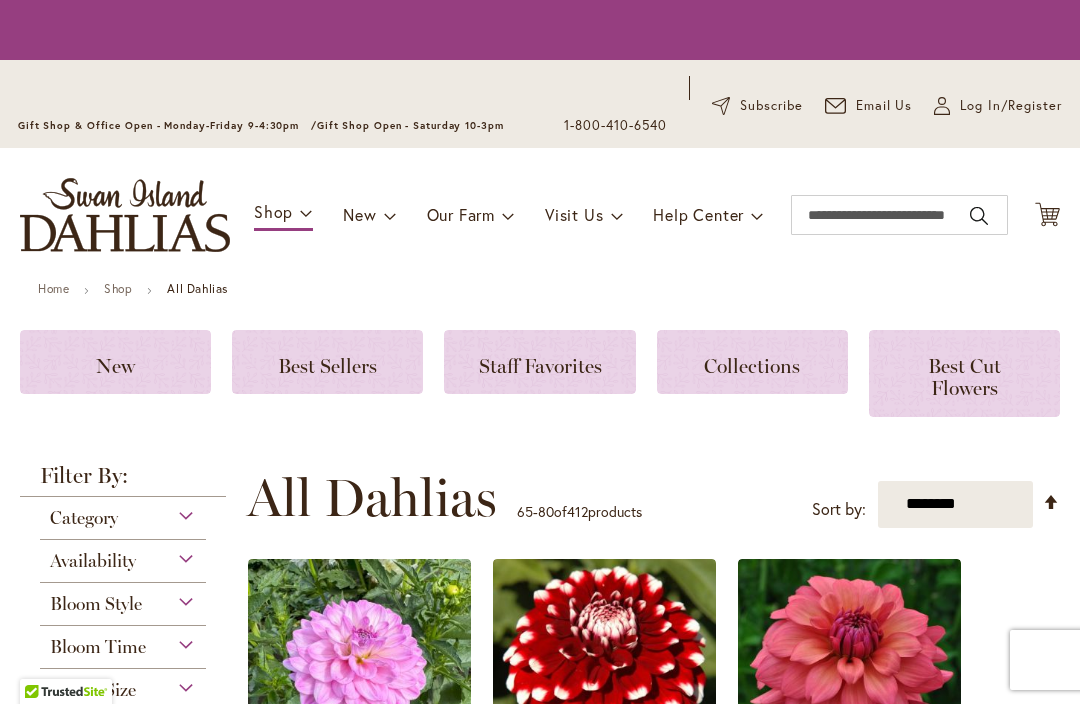 scroll, scrollTop: 0, scrollLeft: 0, axis: both 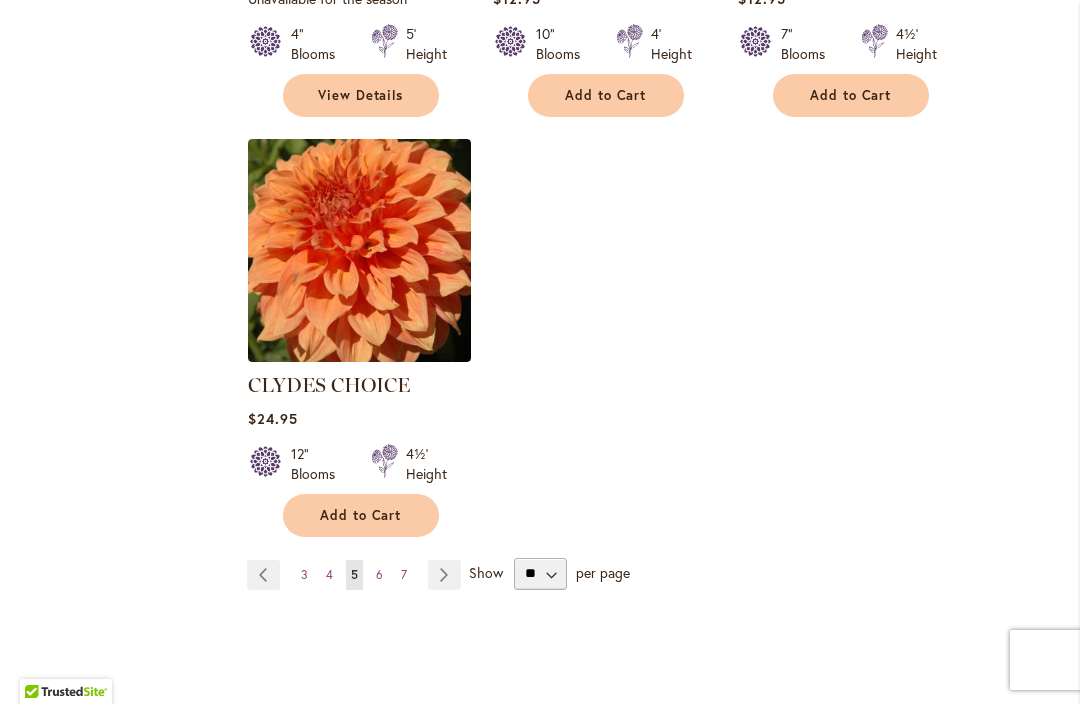 click on "6" at bounding box center [379, 574] 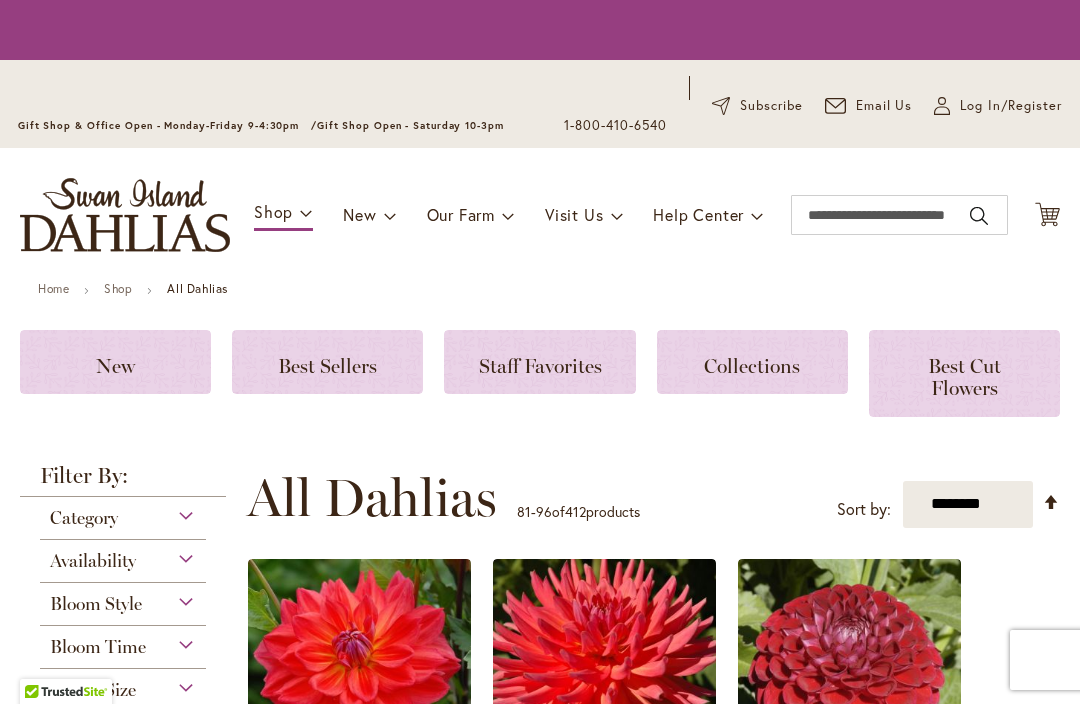 scroll, scrollTop: 0, scrollLeft: 0, axis: both 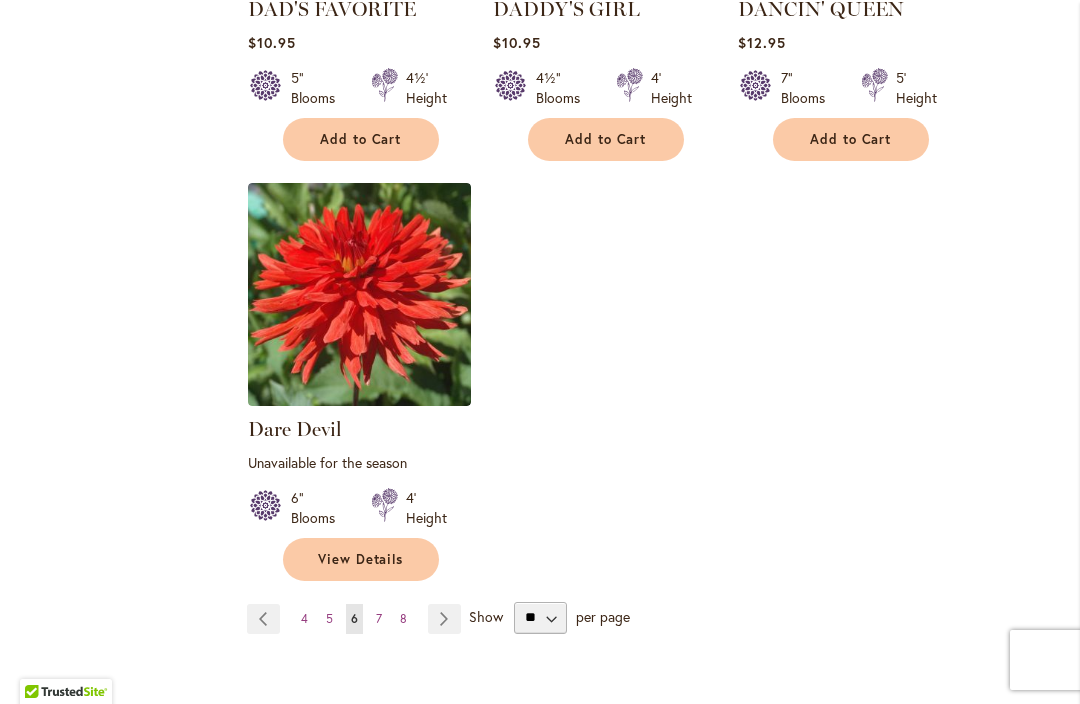 click on "7" at bounding box center (379, 618) 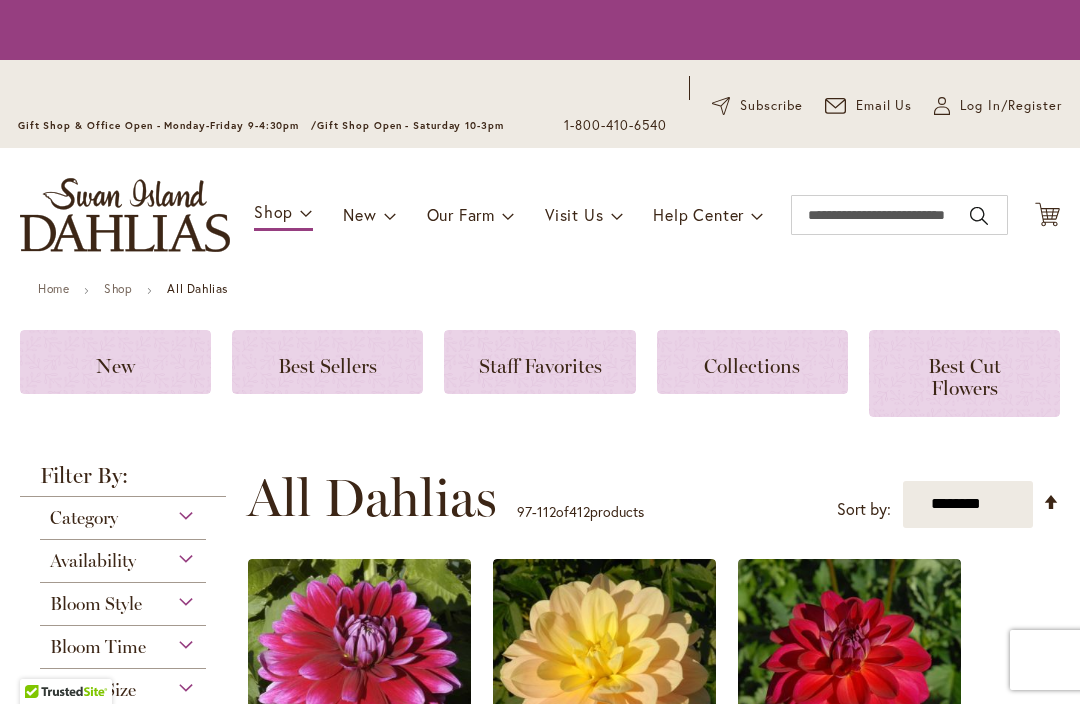 scroll, scrollTop: 0, scrollLeft: 0, axis: both 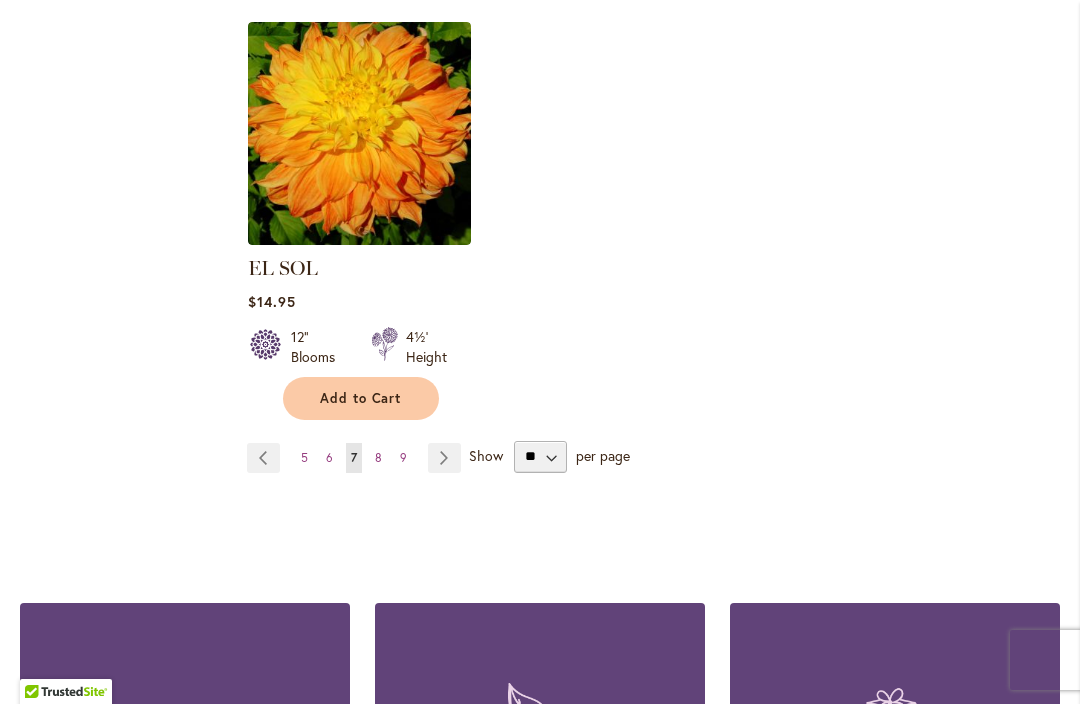 click on "8" at bounding box center (378, 457) 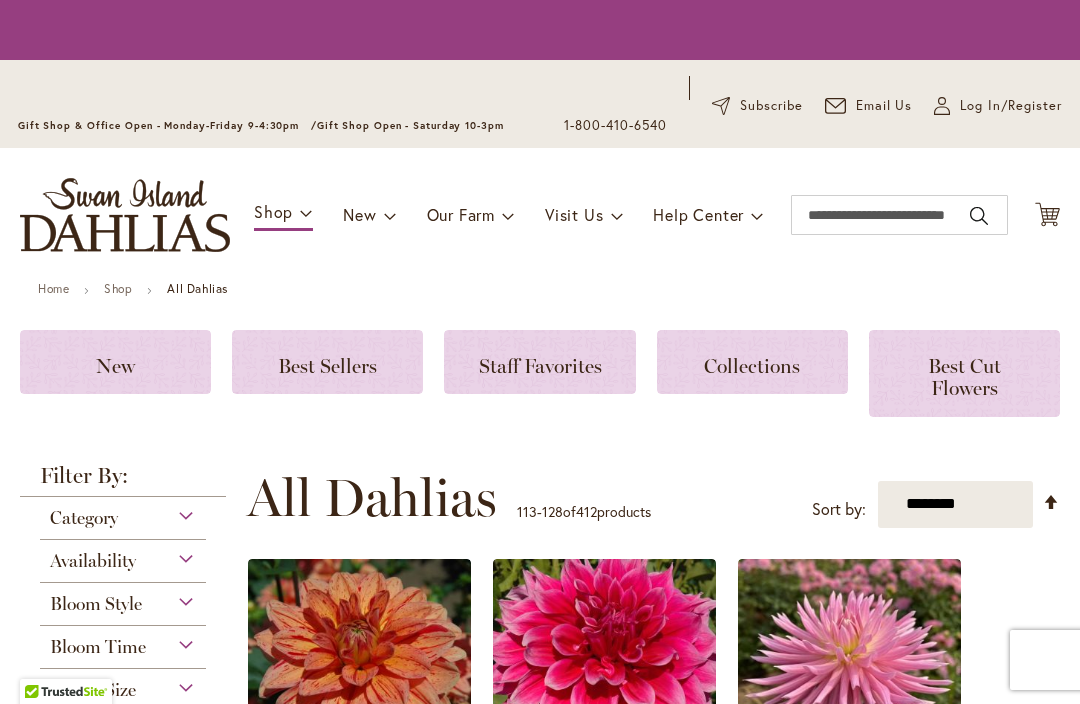 scroll, scrollTop: 0, scrollLeft: 0, axis: both 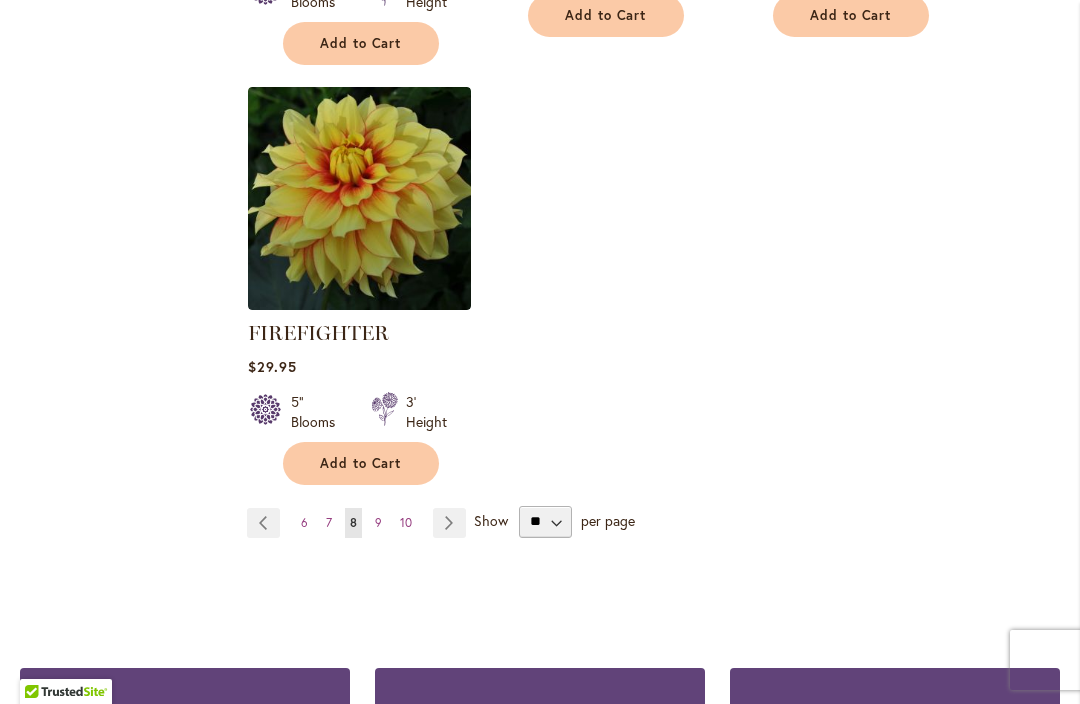 click on "9" at bounding box center [378, 522] 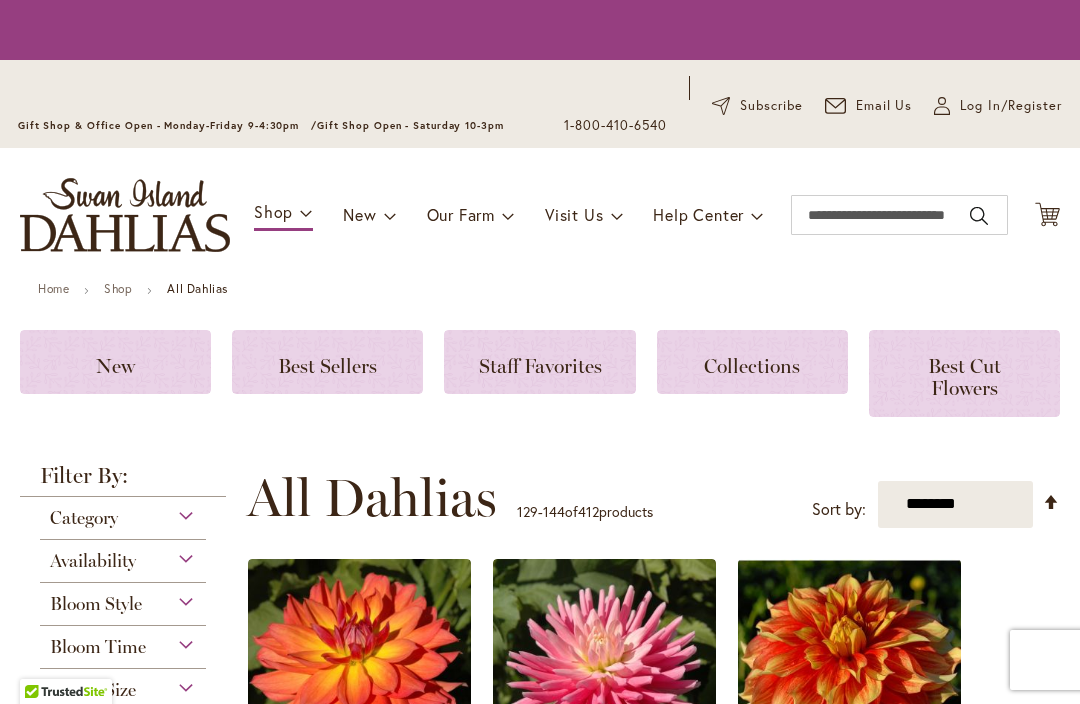 scroll, scrollTop: 0, scrollLeft: 0, axis: both 